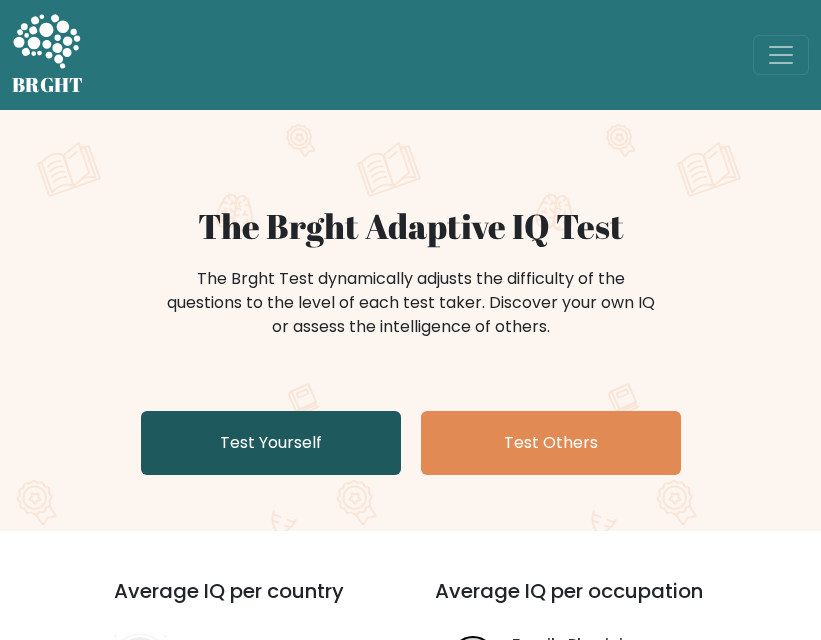 scroll, scrollTop: 0, scrollLeft: 0, axis: both 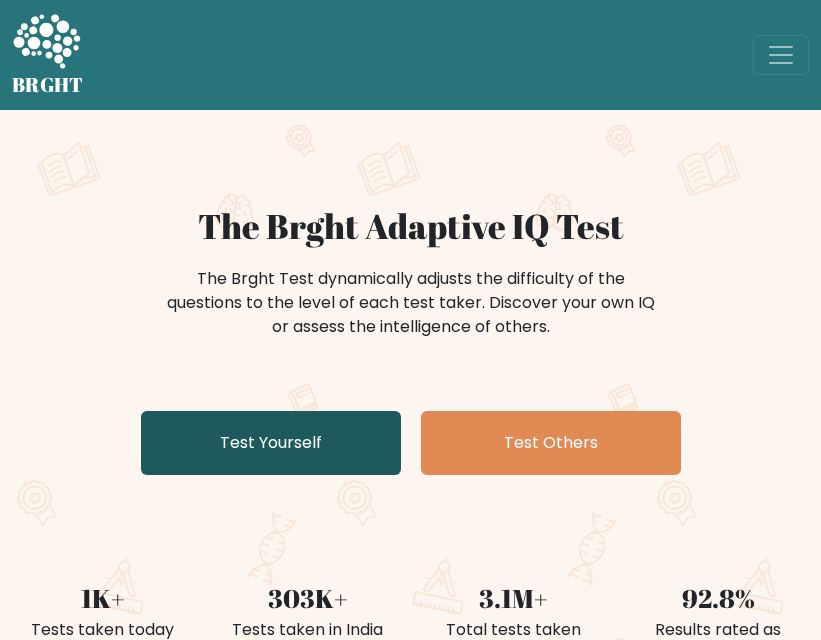 click on "Test Yourself" at bounding box center [271, 443] 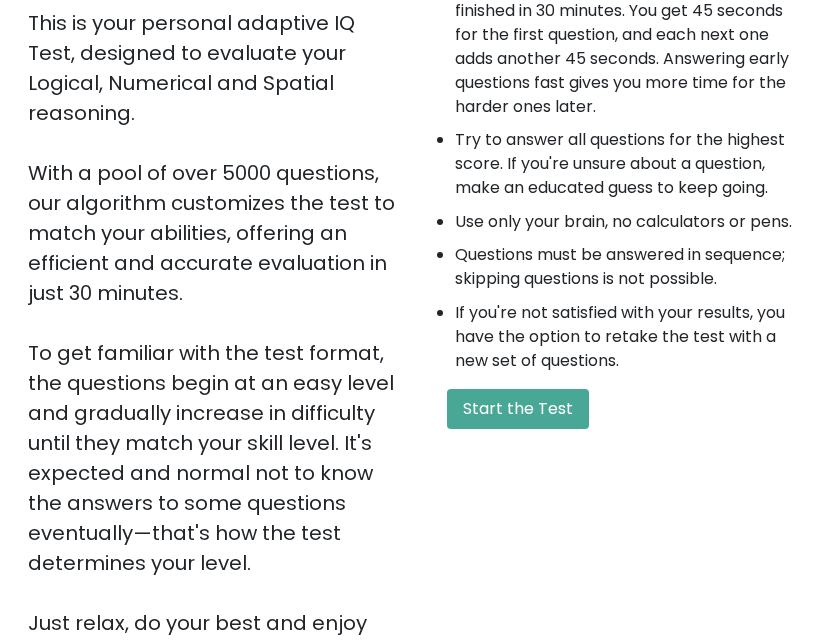 scroll, scrollTop: 300, scrollLeft: 0, axis: vertical 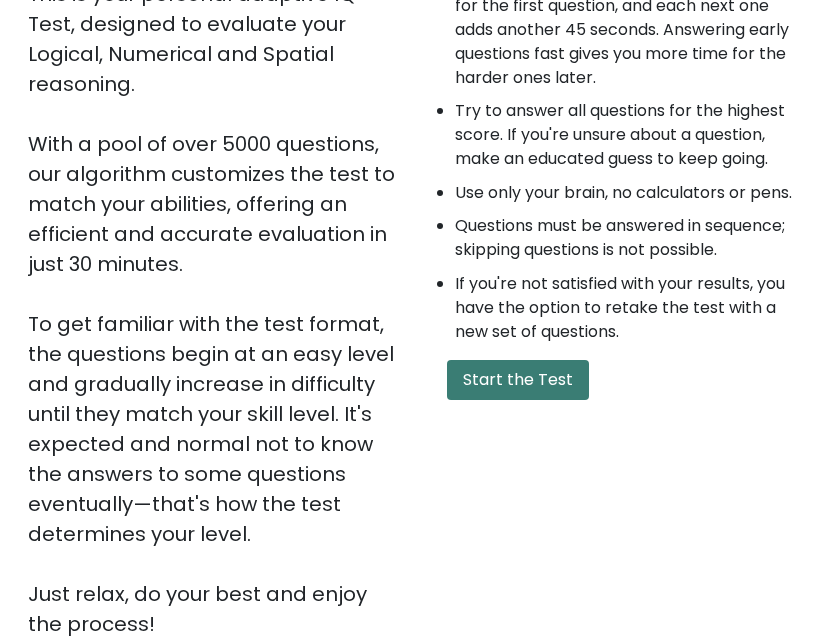 click on "Start the Test" at bounding box center [518, 380] 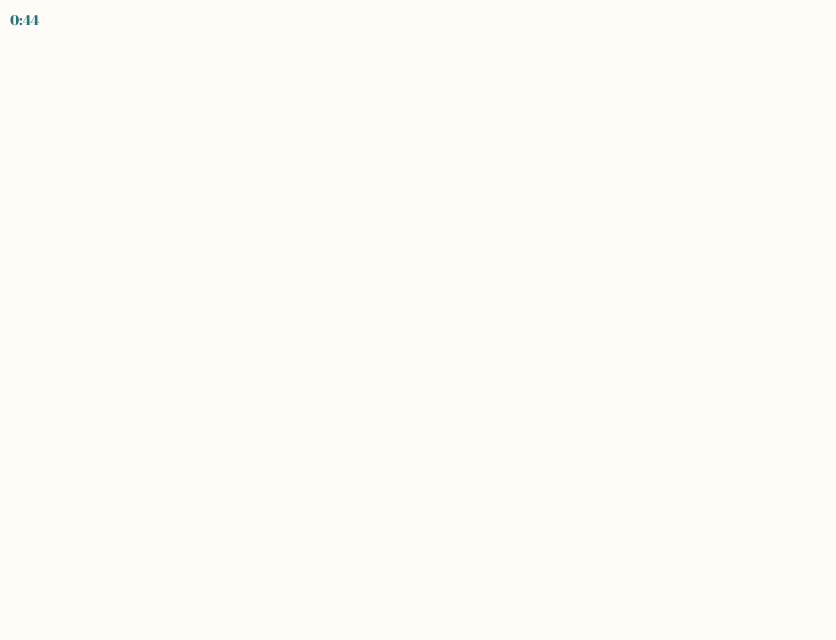 scroll, scrollTop: 0, scrollLeft: 0, axis: both 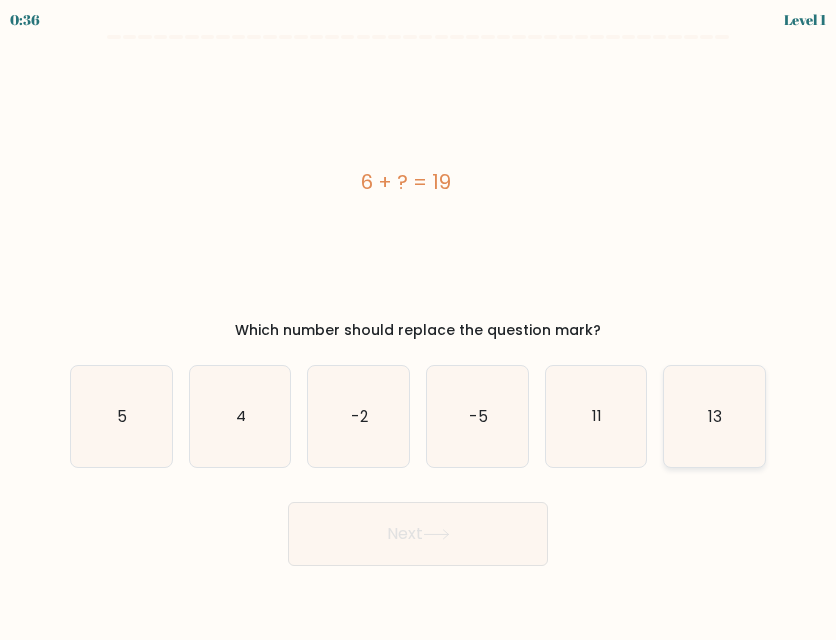 click on "13" 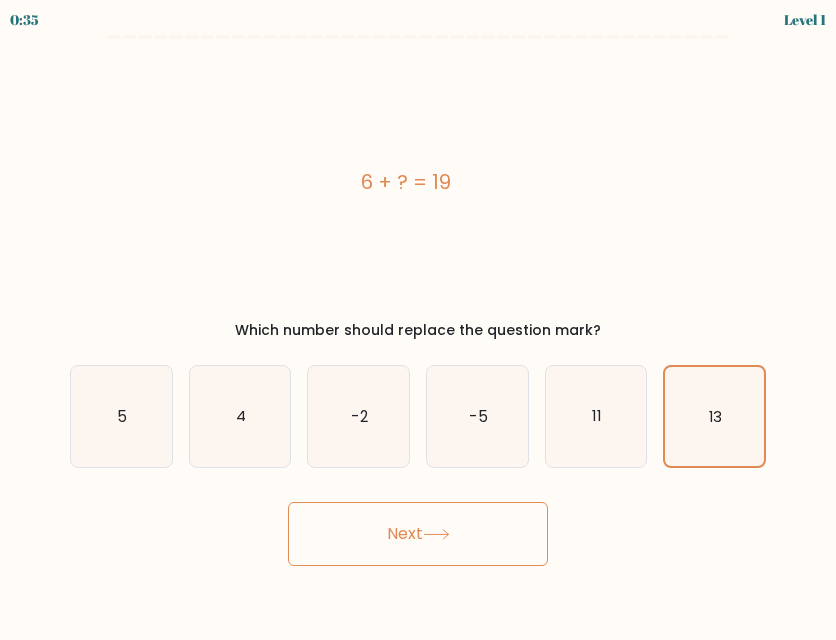 click on "Next" at bounding box center [418, 534] 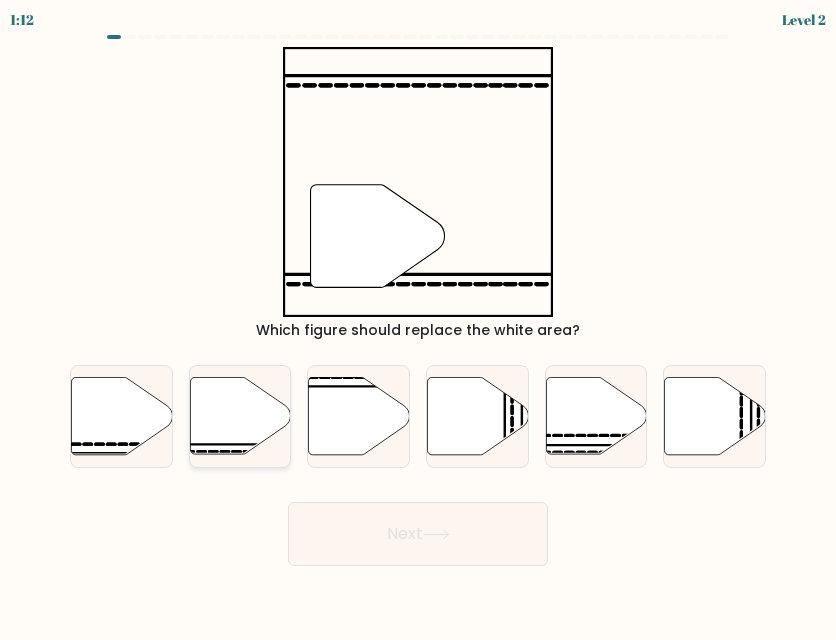 click 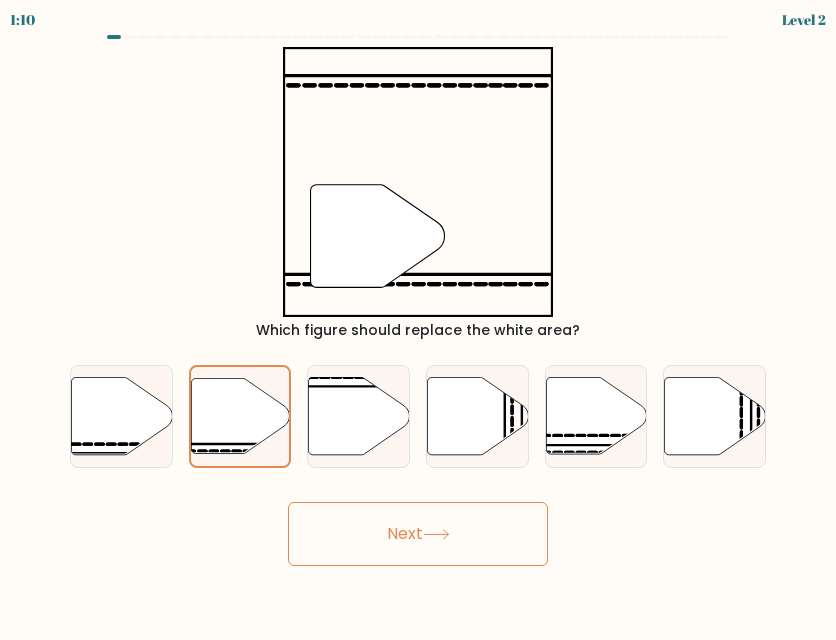 click on "Next" at bounding box center (418, 534) 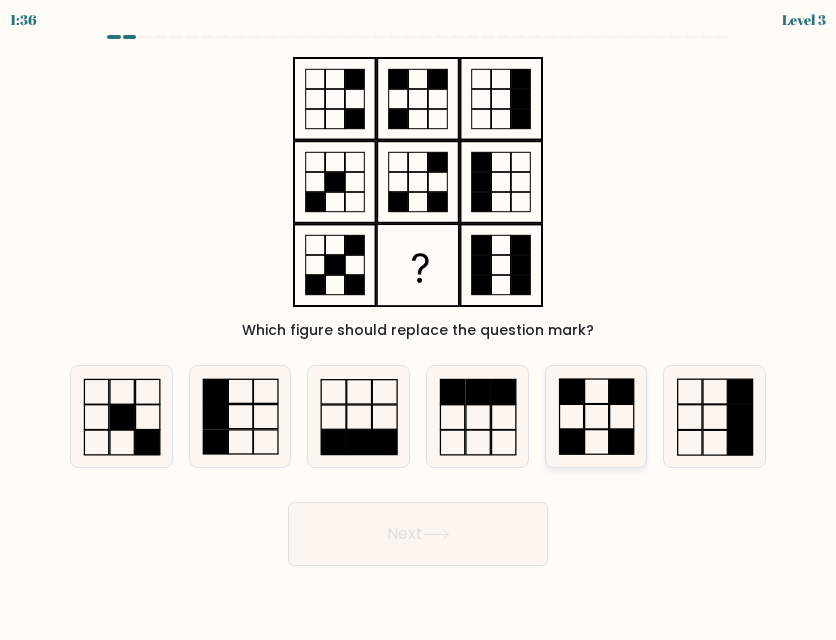 click 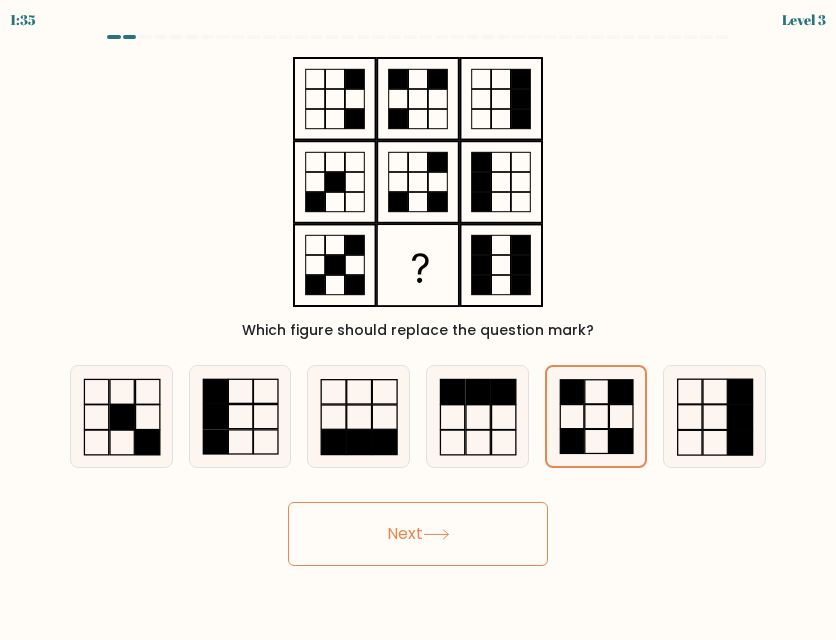 click on "Next" at bounding box center [418, 534] 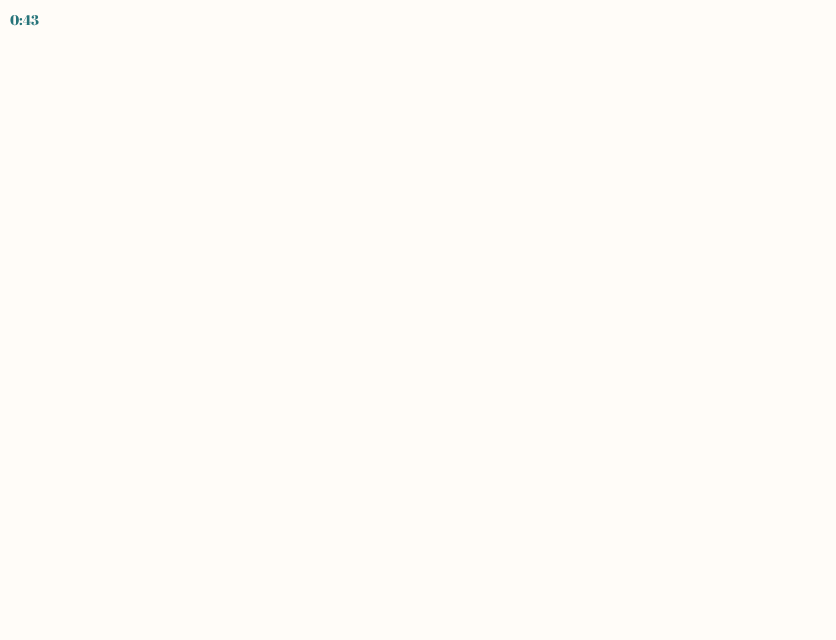 scroll, scrollTop: 0, scrollLeft: 0, axis: both 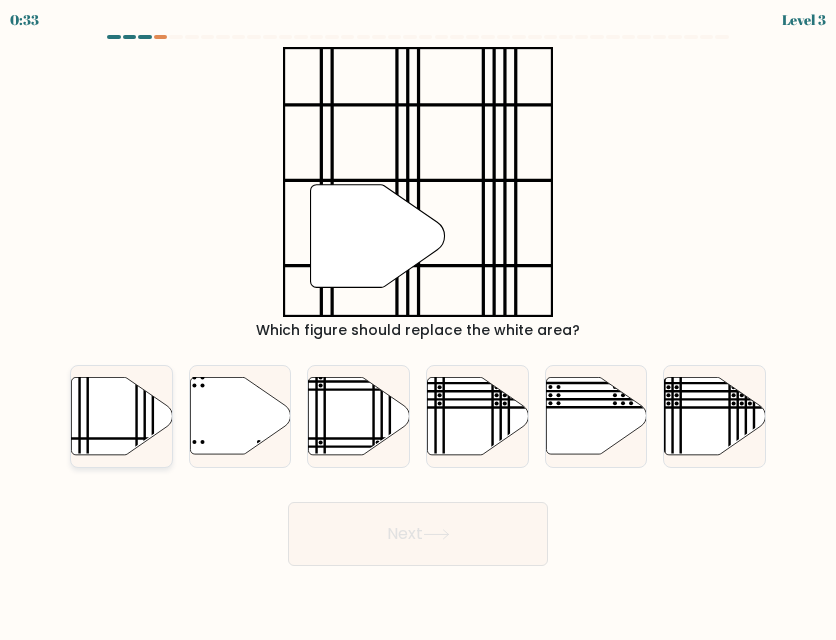 click 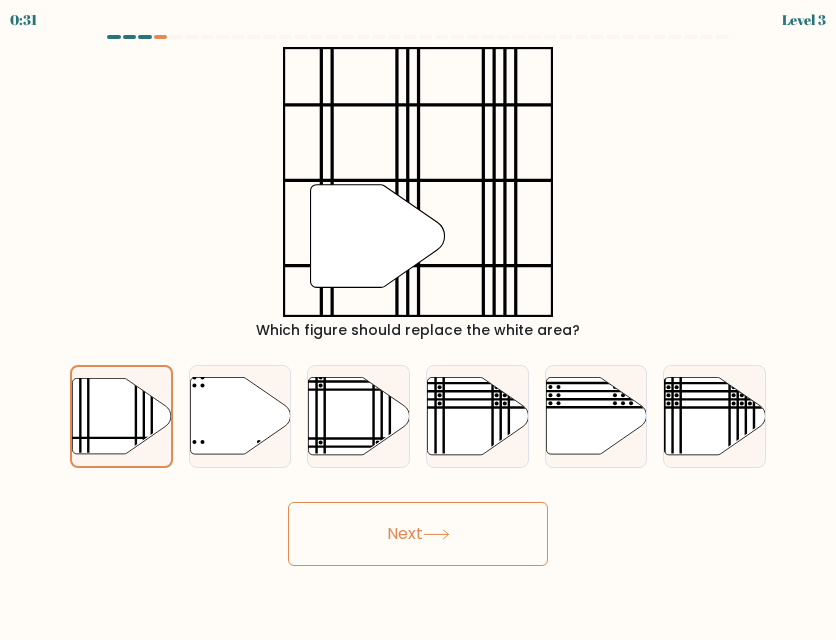 click on "Next" at bounding box center [418, 534] 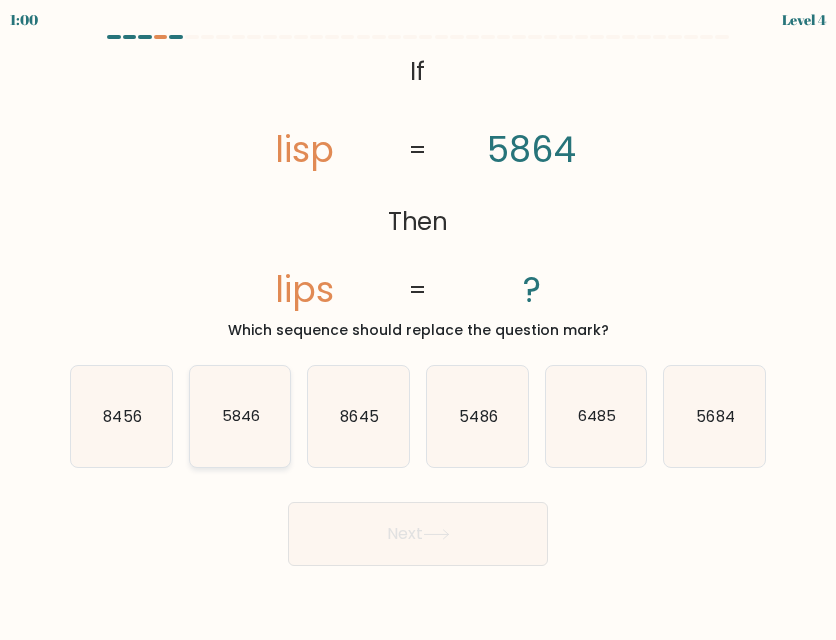 click on "5846" 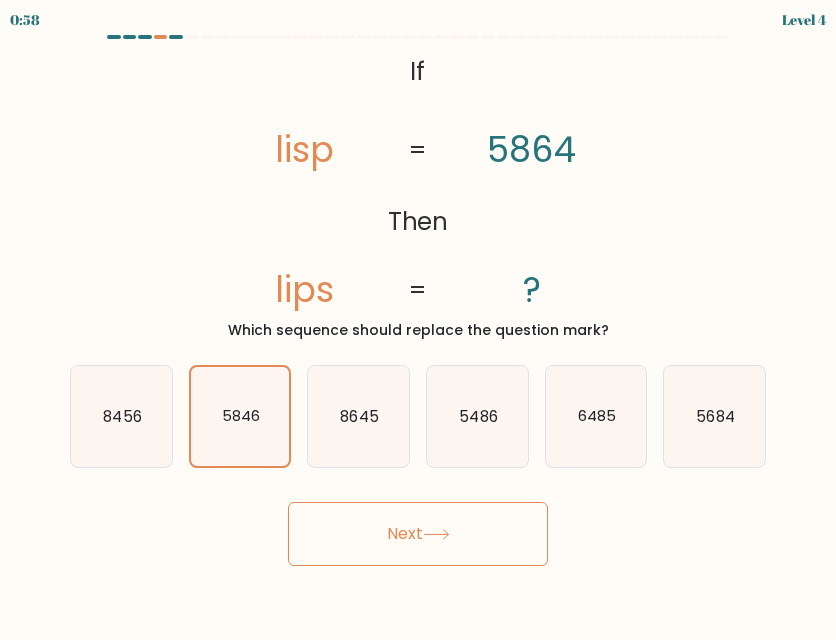 click on "Next" at bounding box center [418, 534] 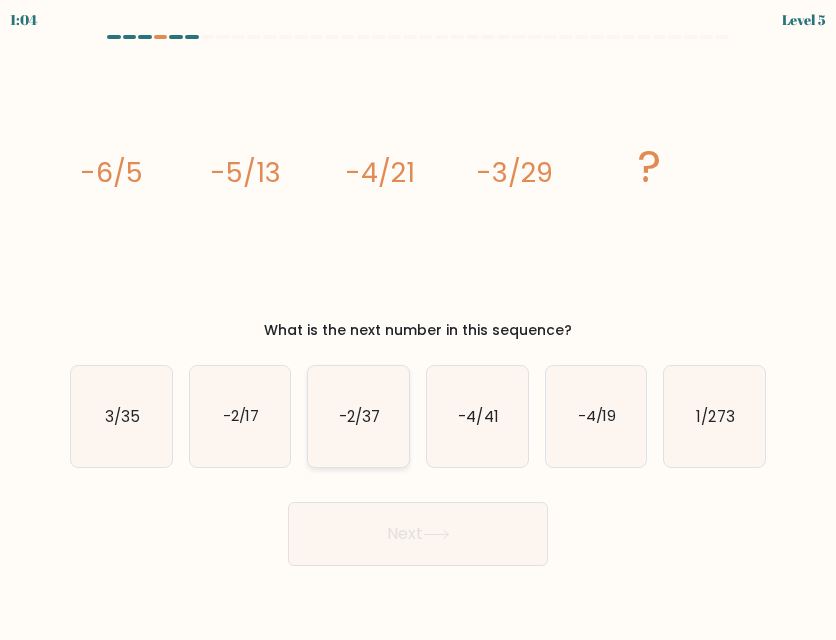 click on "-2/37" 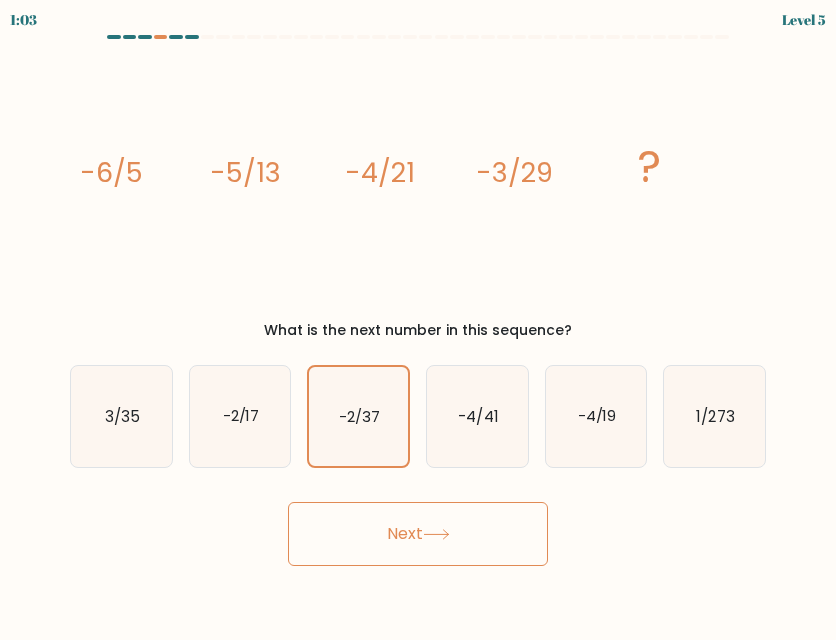 click on "Next" at bounding box center [418, 534] 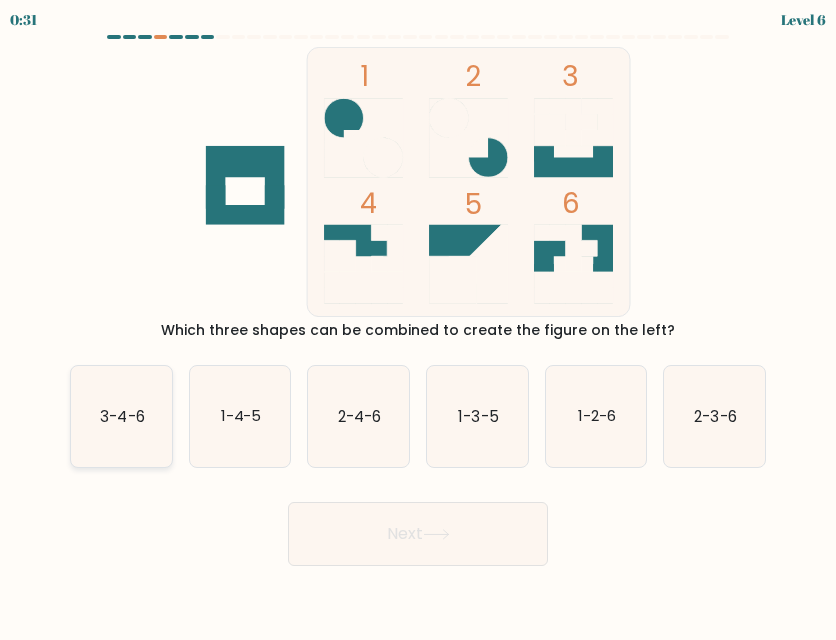 click on "3-4-6" 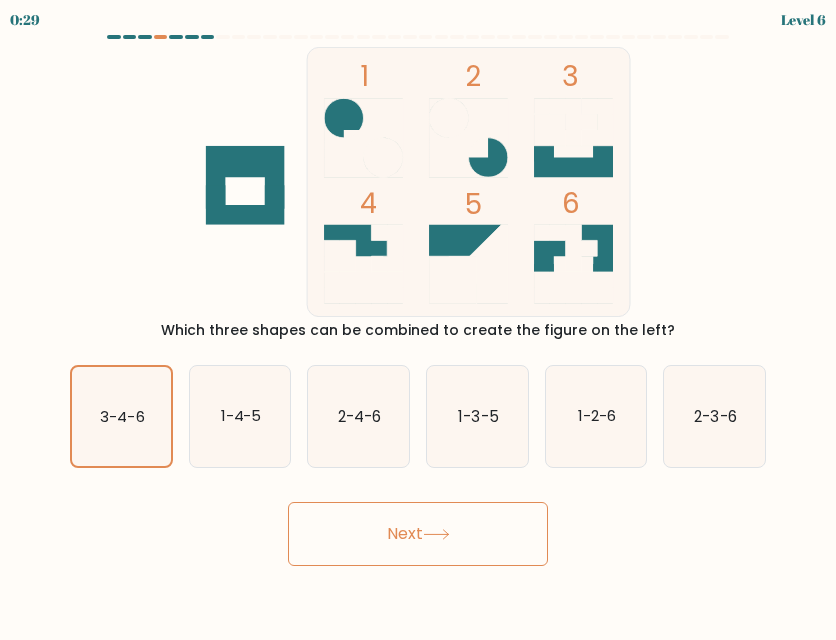 click on "Next" at bounding box center [418, 534] 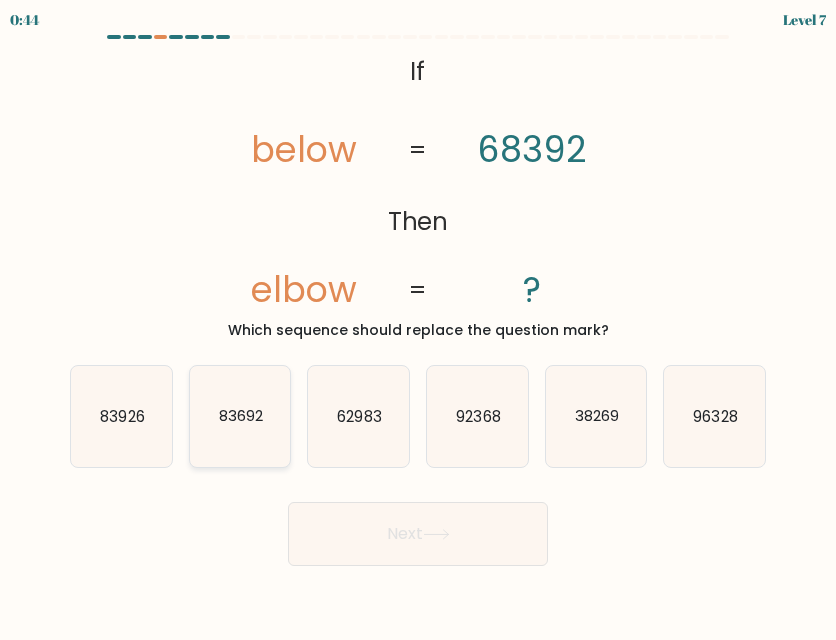click on "83692" 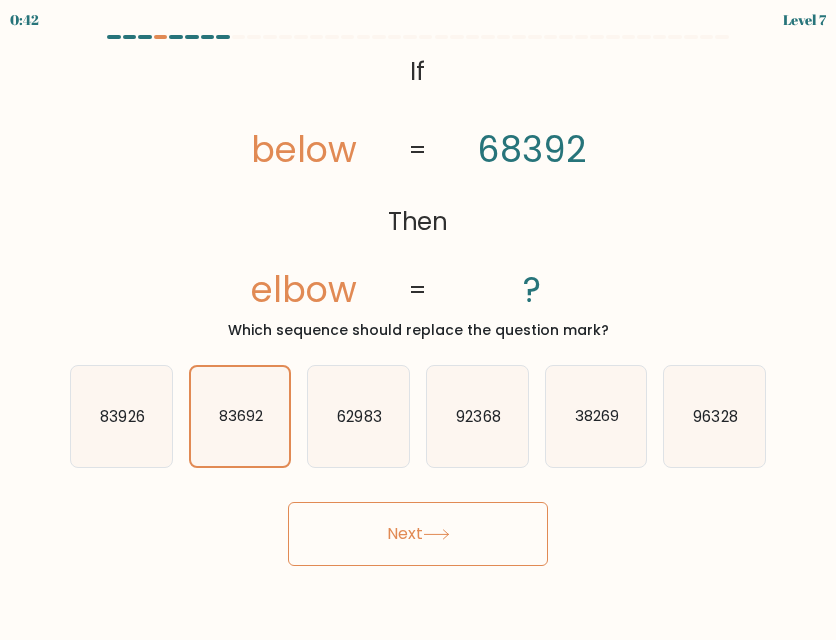 click on "Next" at bounding box center [418, 534] 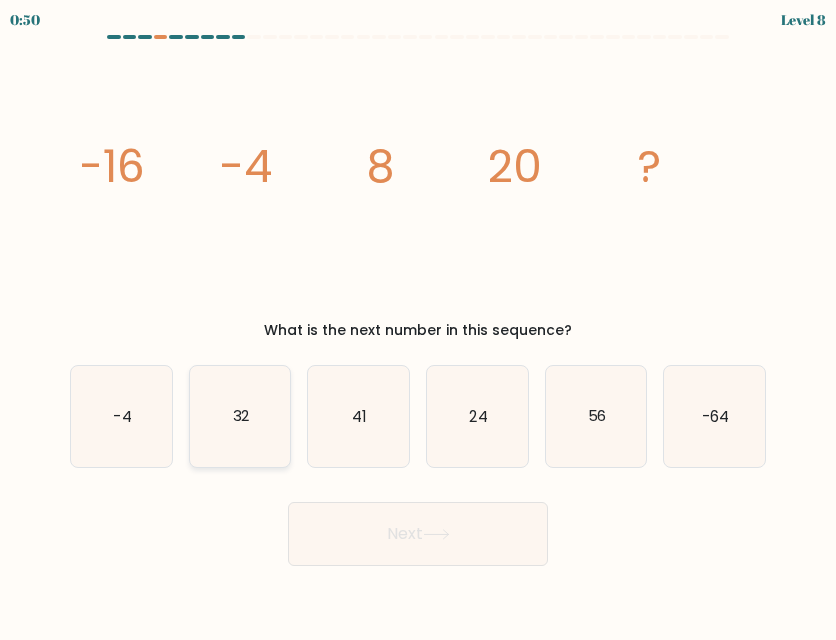 click on "32" 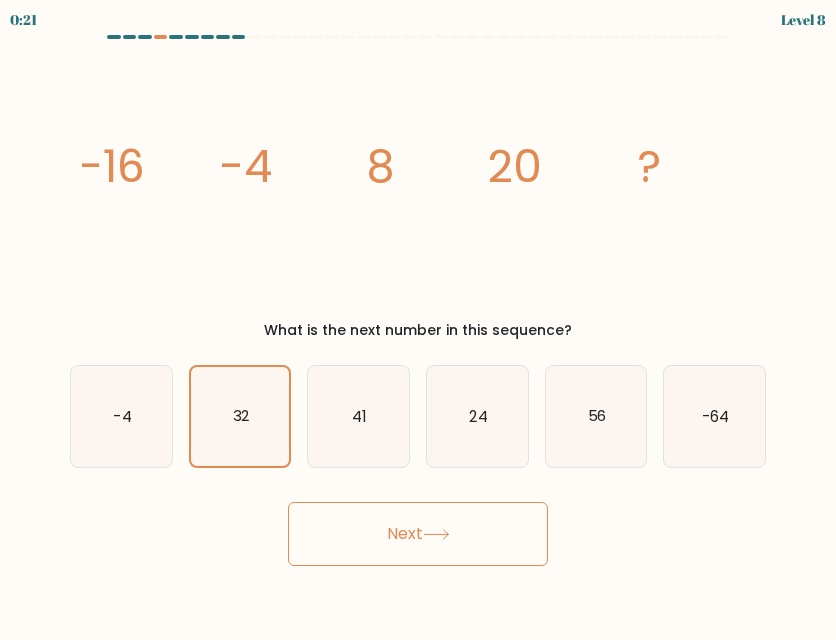 click on "Next" at bounding box center [418, 534] 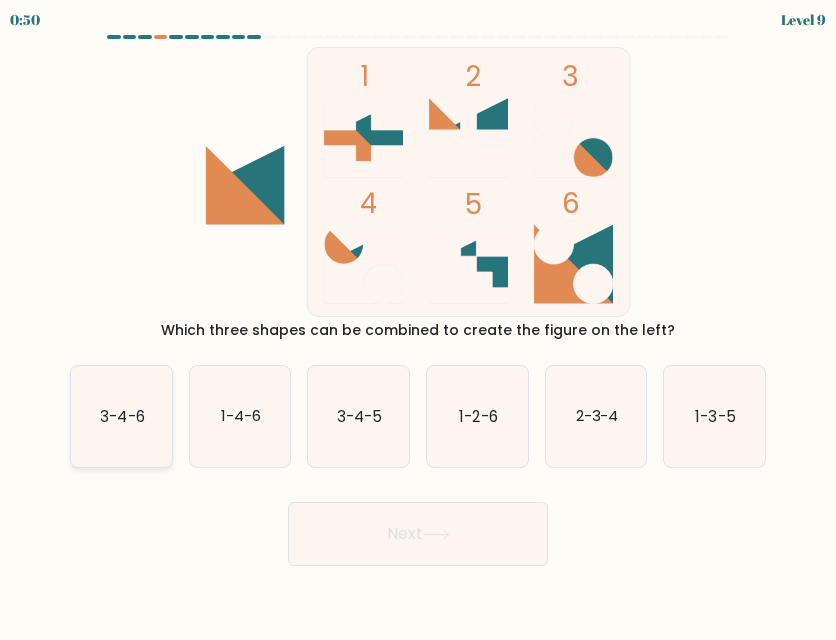click on "3-4-6" 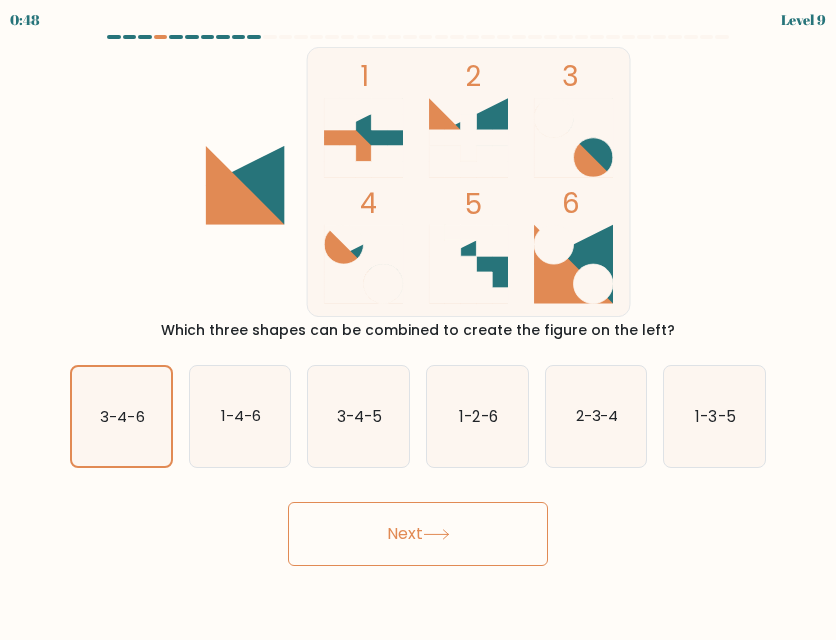 click on "Next" at bounding box center [418, 534] 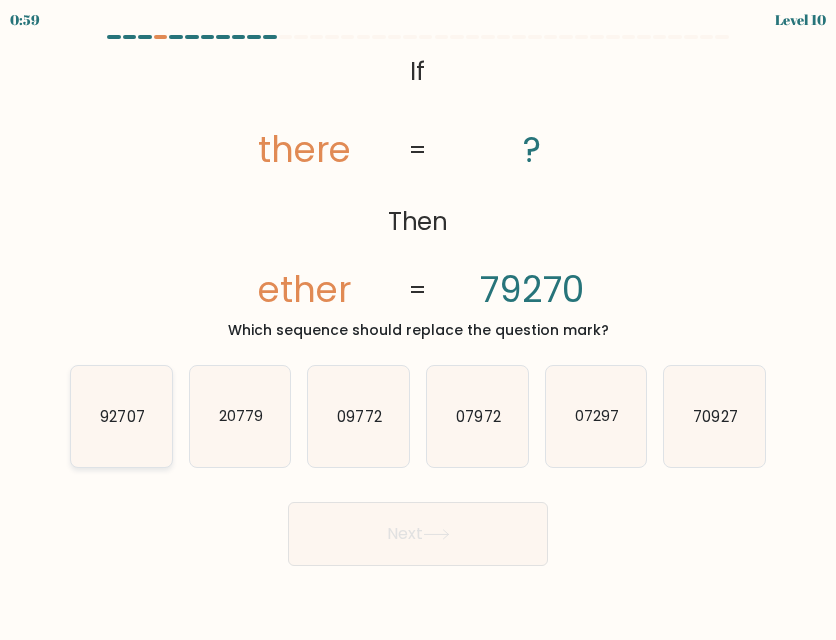 click on "92707" 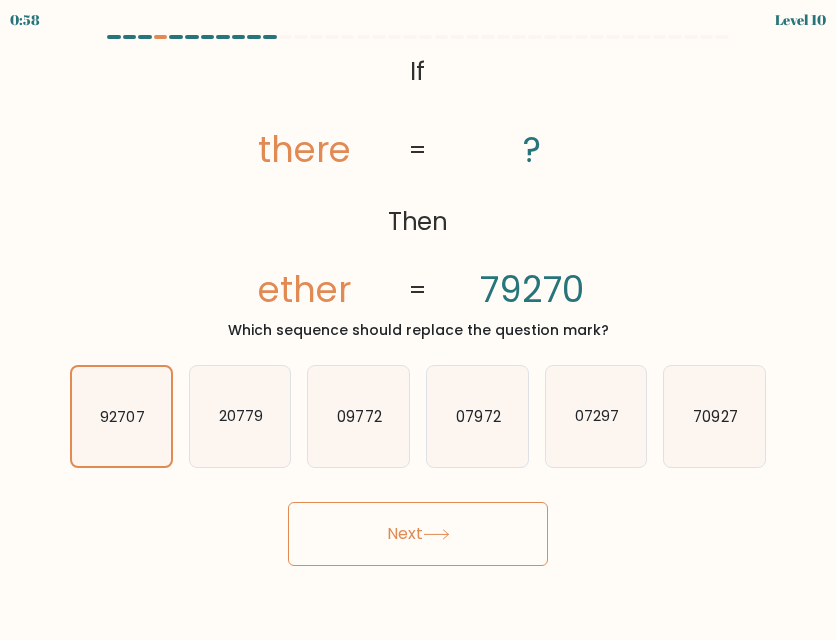 click on "Next" at bounding box center (418, 534) 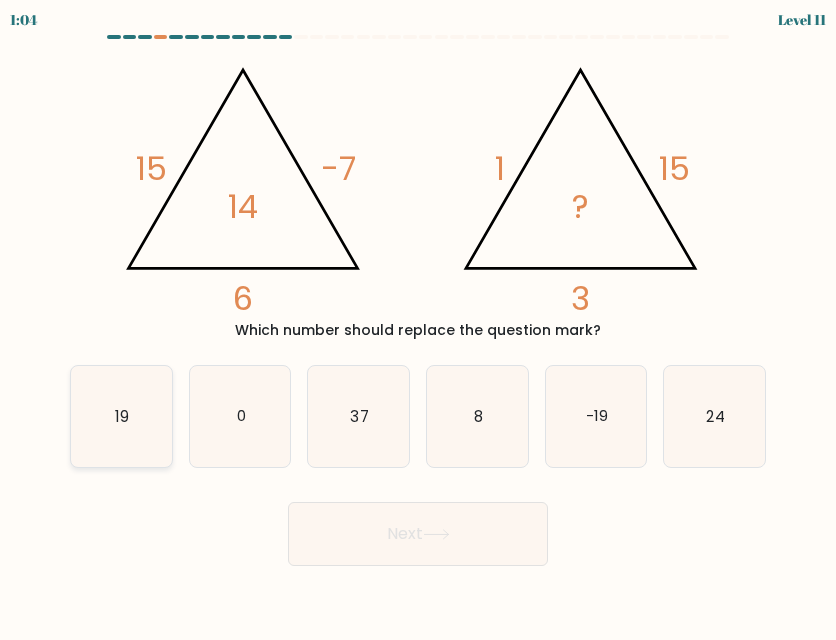 click on "19" 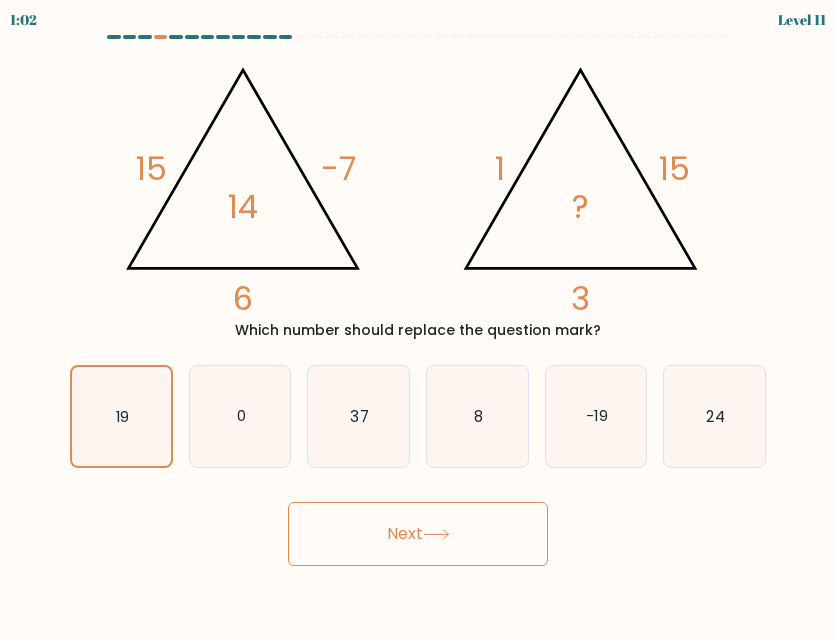 click on "Next" at bounding box center [418, 534] 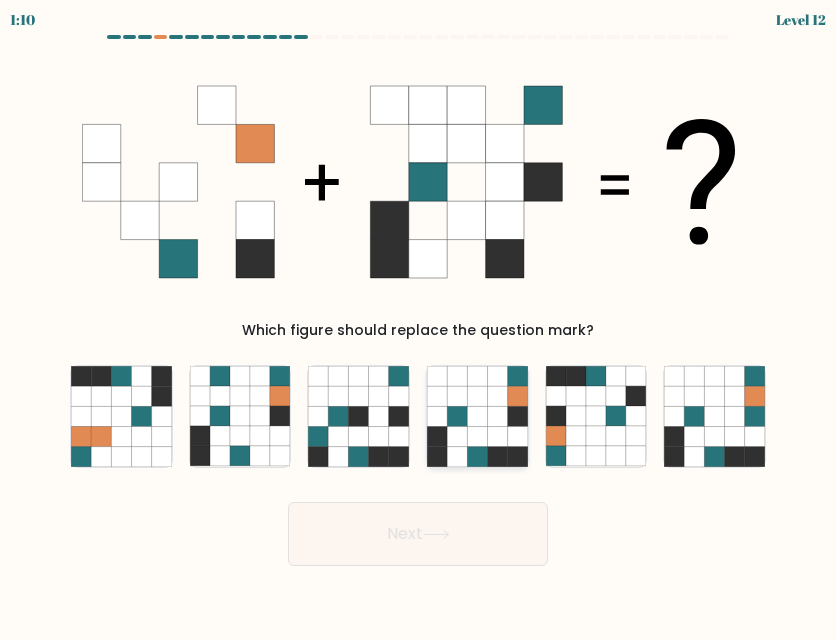 click 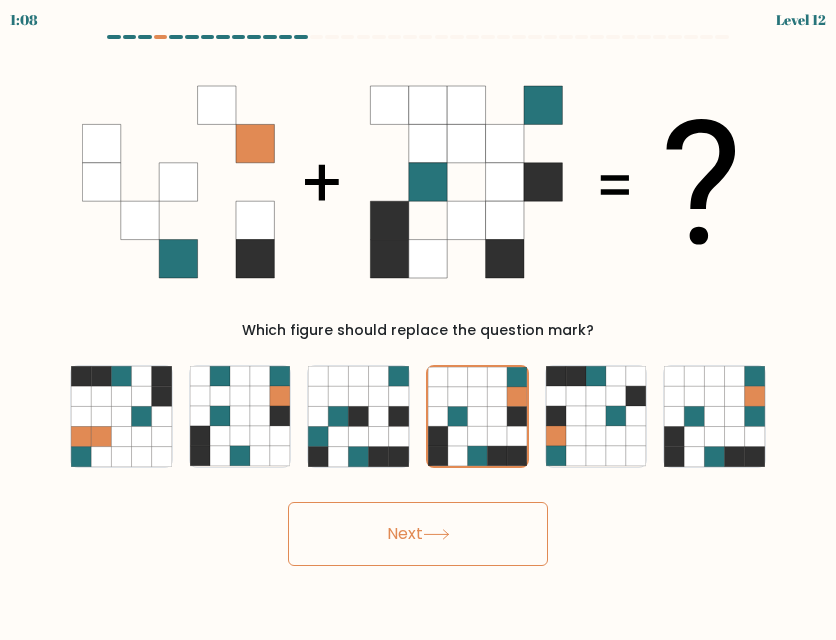 click on "Next" at bounding box center (418, 534) 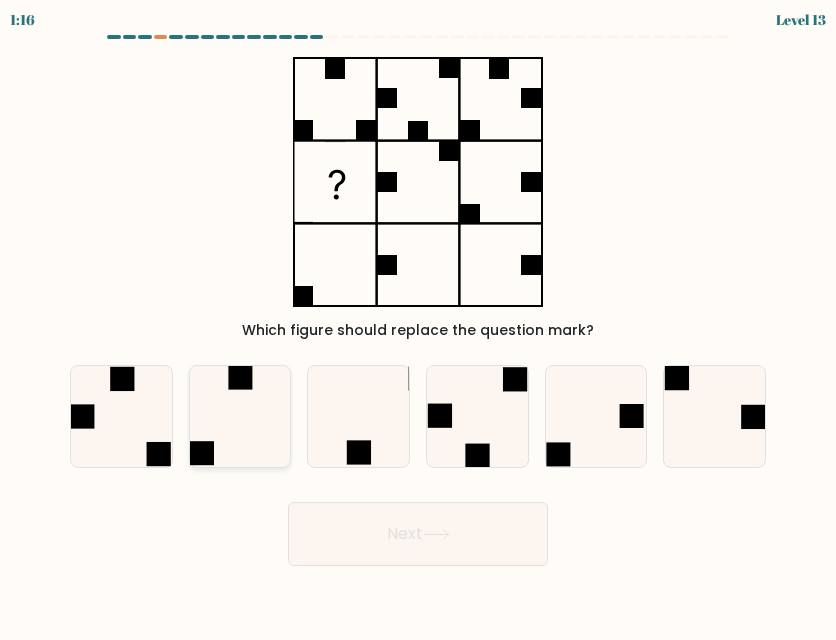 click 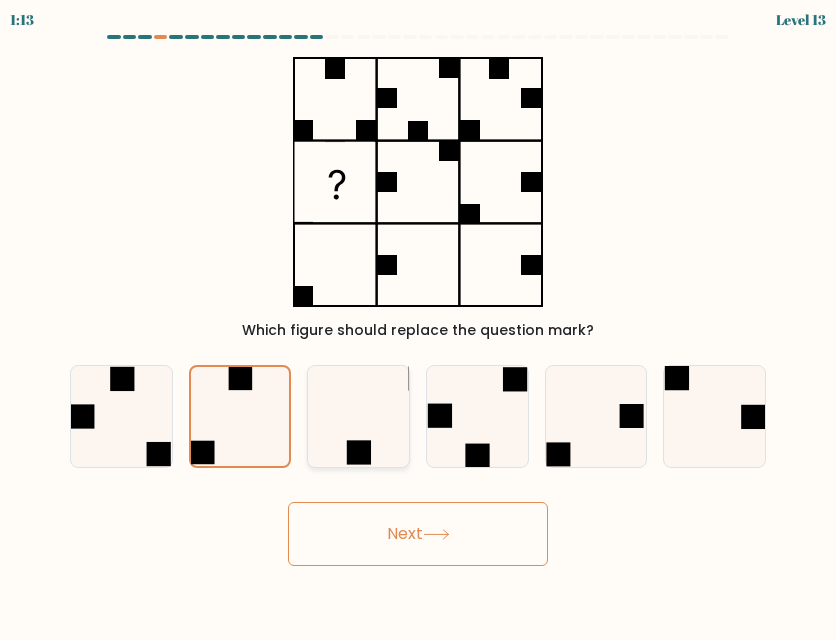 click 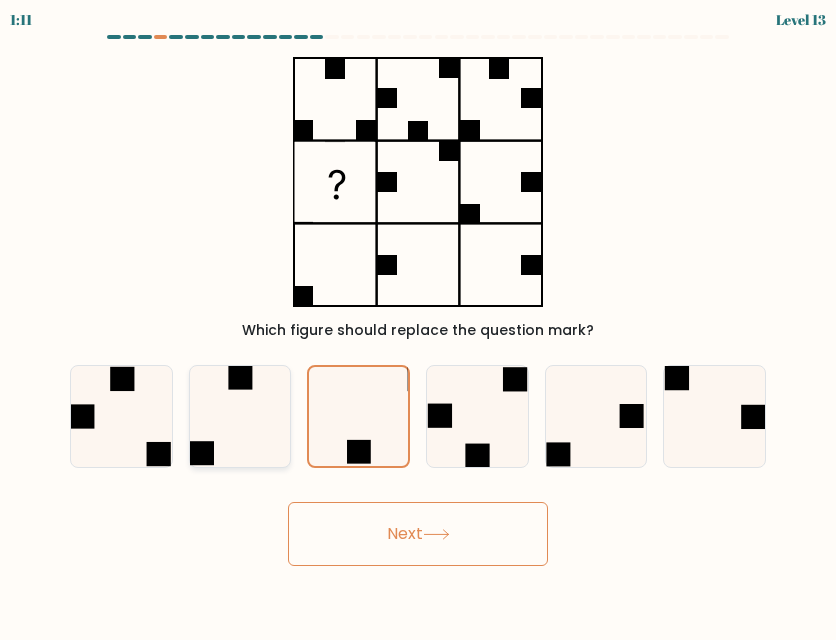 click 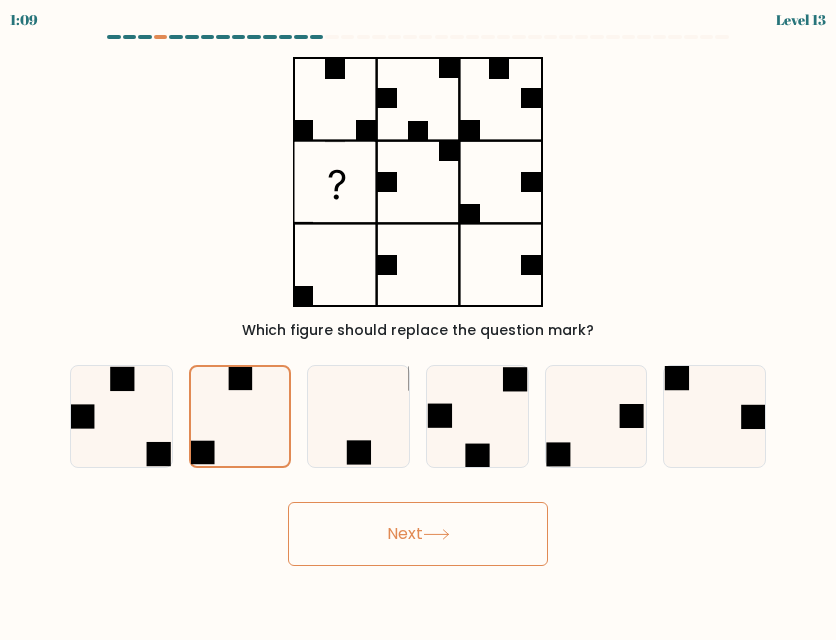 click on "Next" at bounding box center [418, 534] 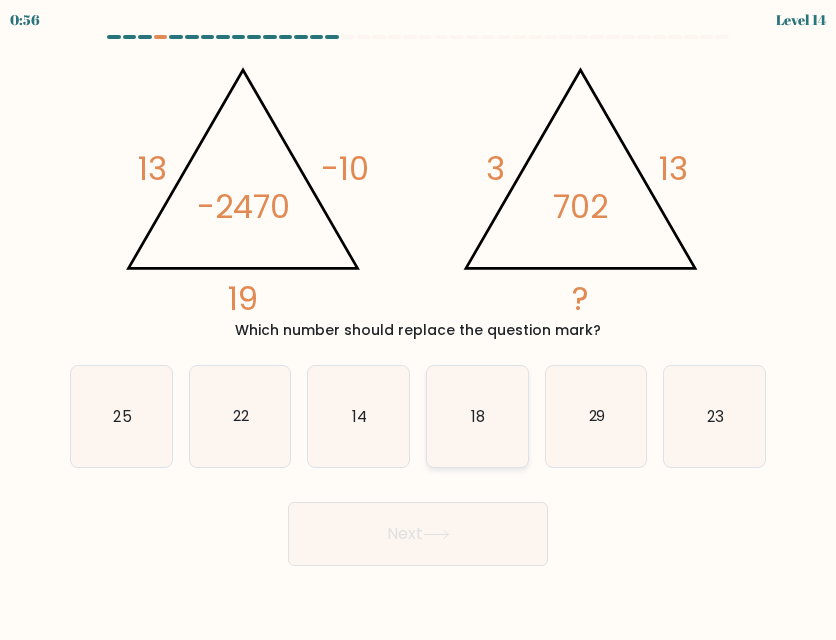 click on "18" 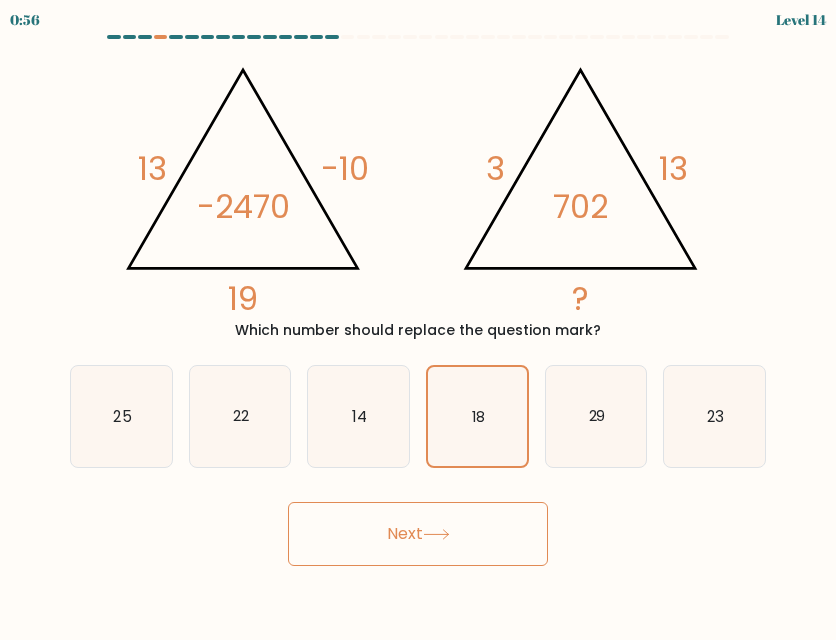 click on "Next" at bounding box center (418, 534) 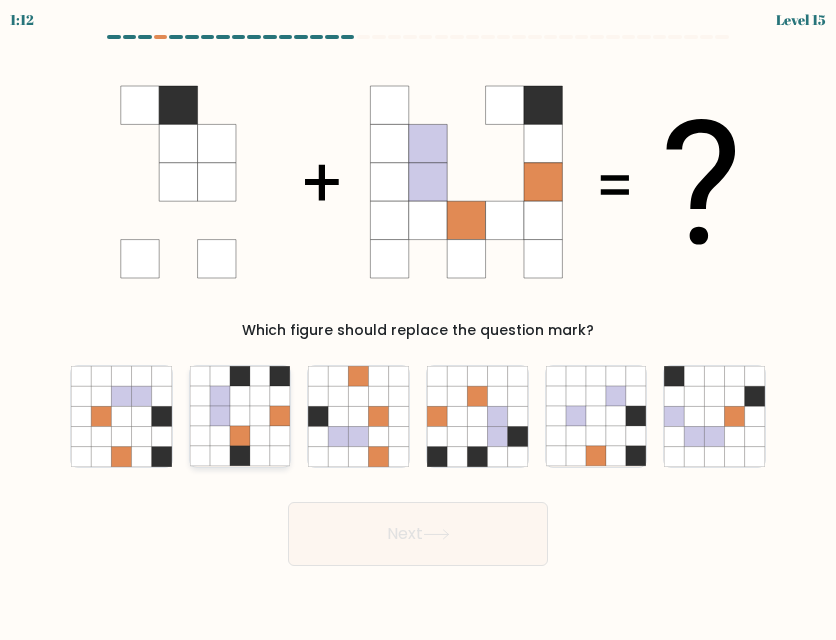 click 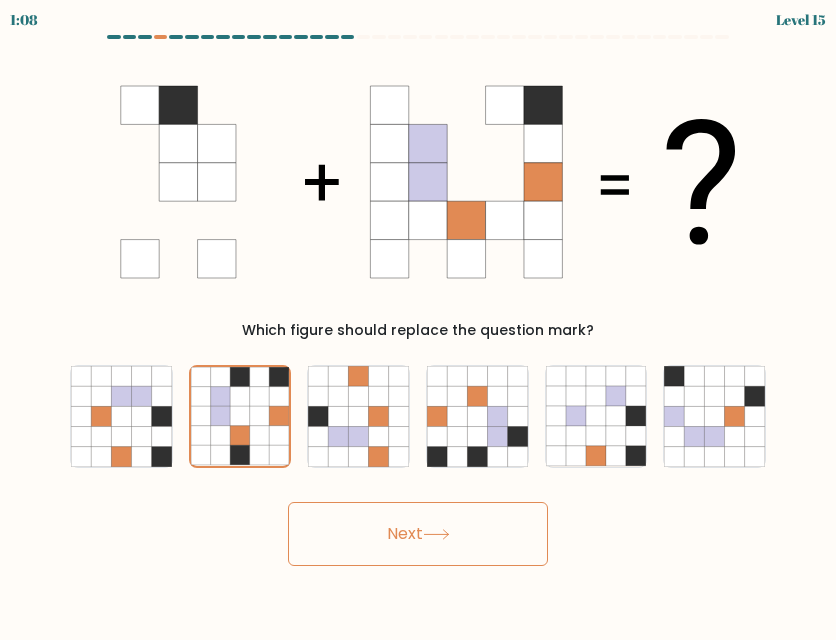 click on "Next" at bounding box center (418, 534) 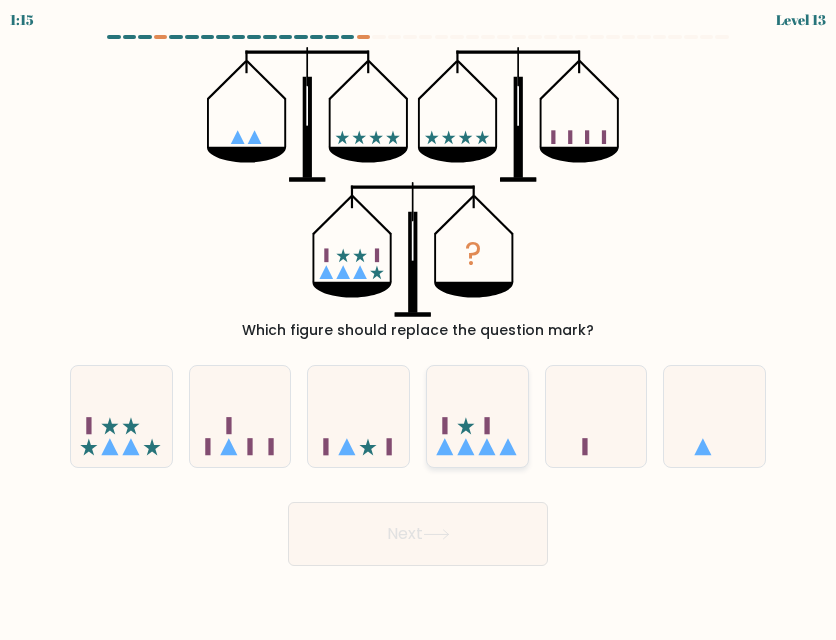click 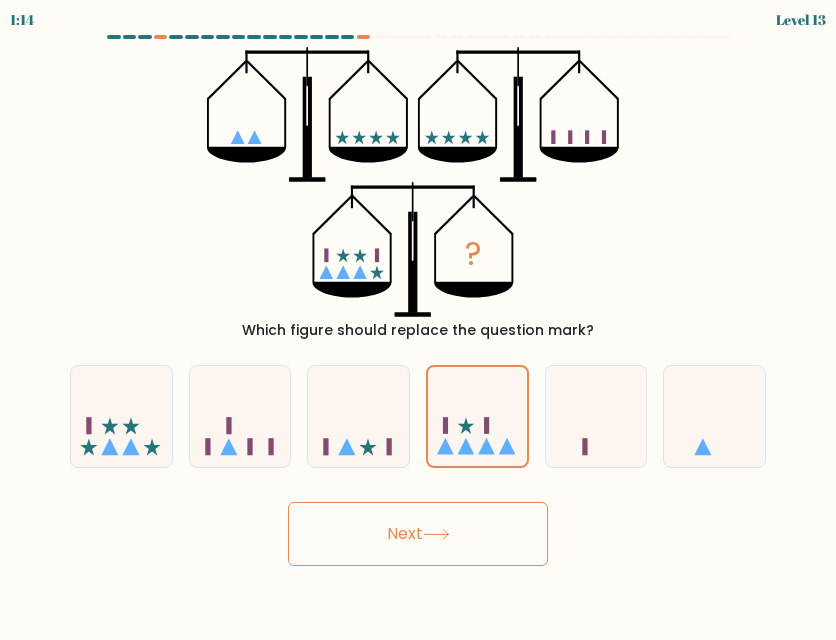 click on "Next" at bounding box center (418, 534) 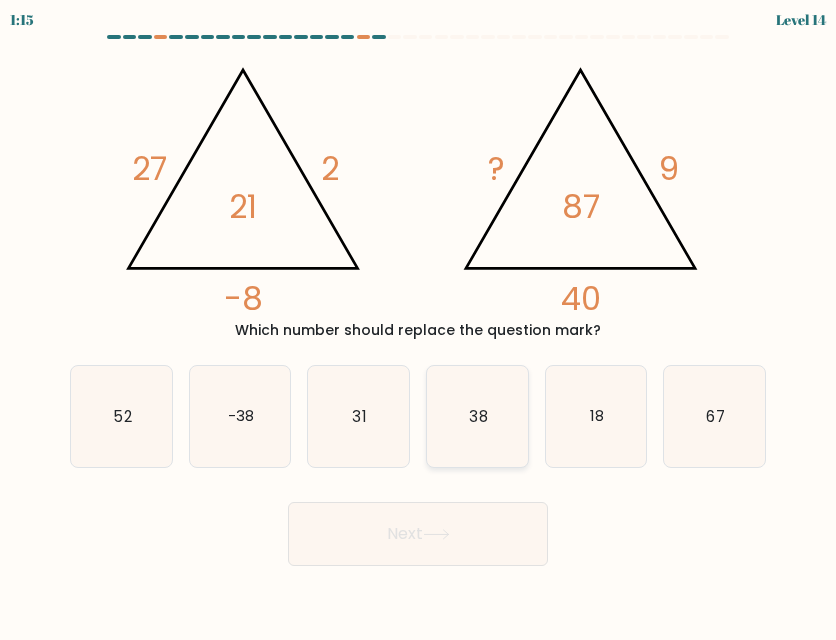 click on "38" 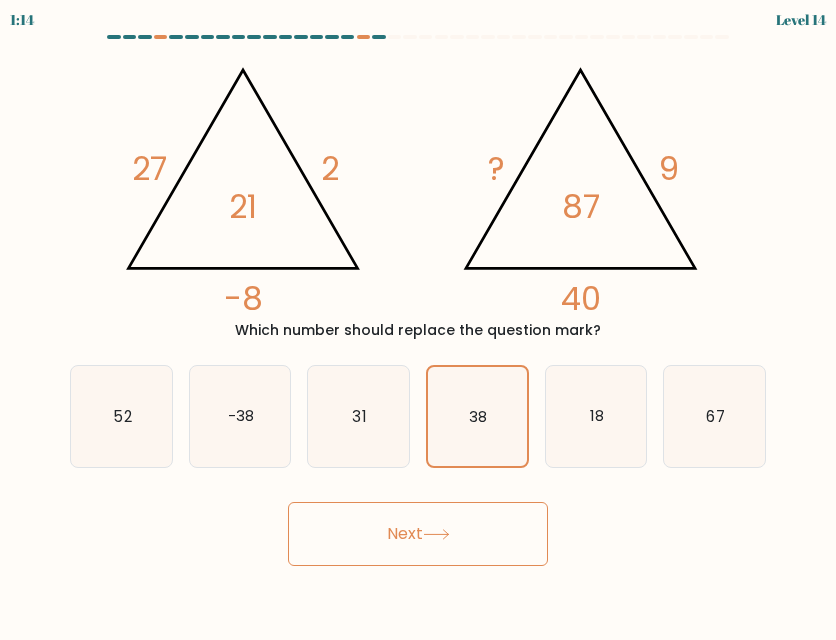 click on "Next" at bounding box center (418, 534) 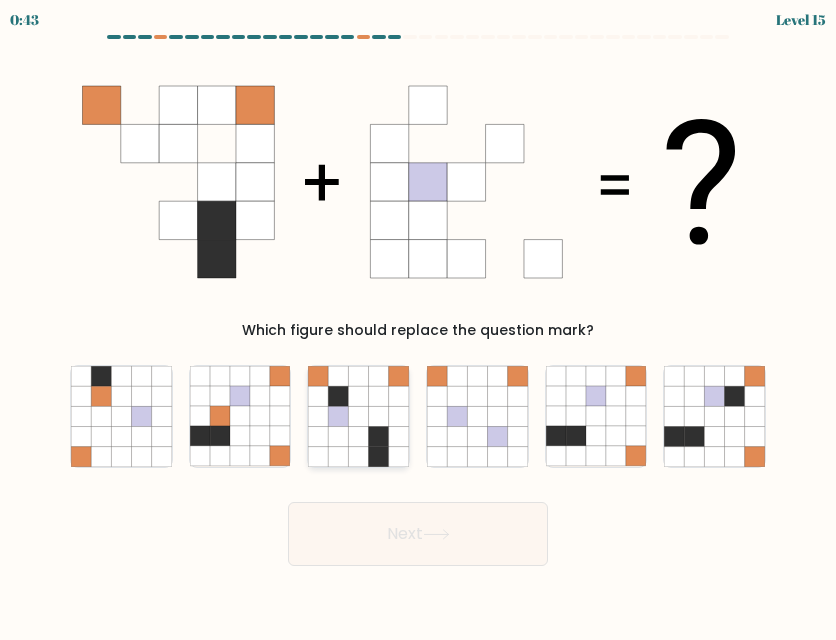 click 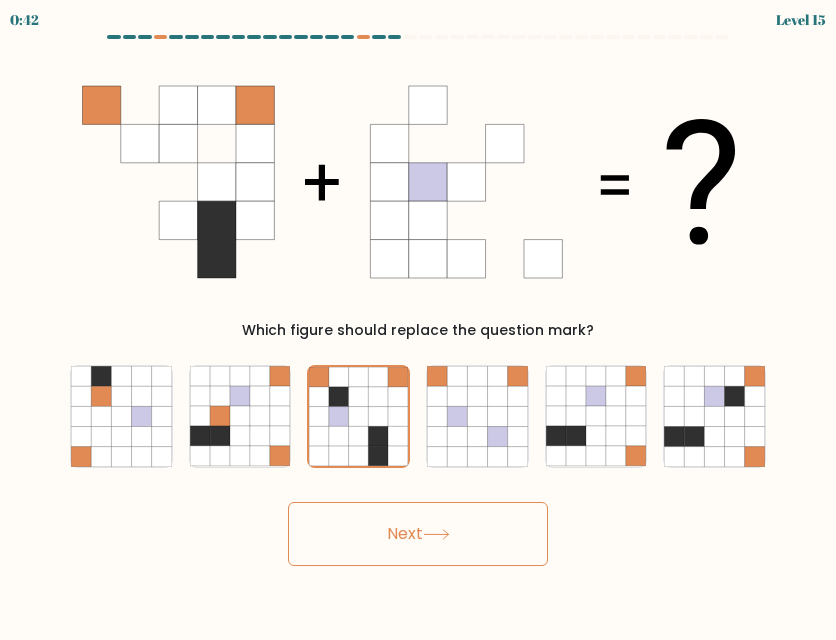click on "Next" at bounding box center [418, 534] 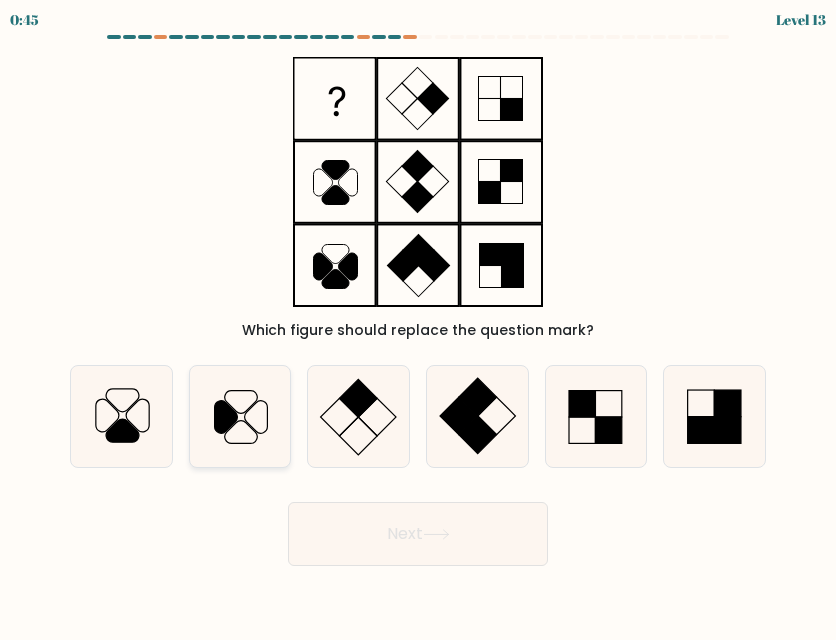 click 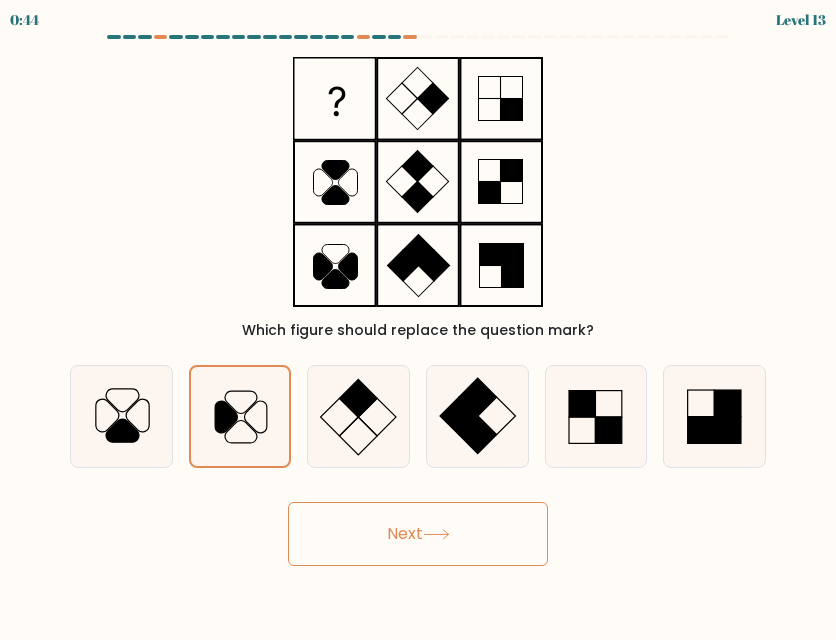 click on "Next" at bounding box center (418, 534) 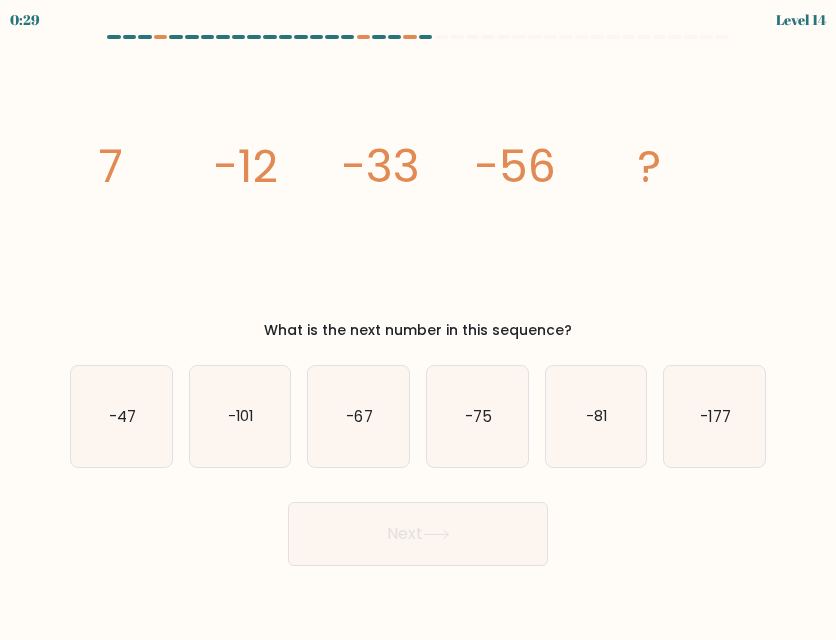 click on "image/svg+xml
7
-12
-33
-56
?
What is the next number in this sequence?" at bounding box center [418, 194] 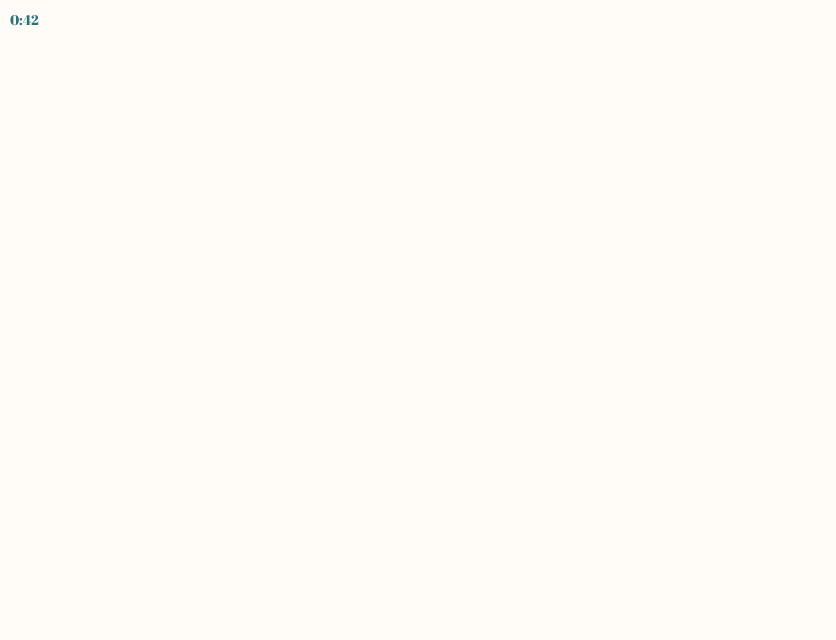 scroll, scrollTop: 0, scrollLeft: 0, axis: both 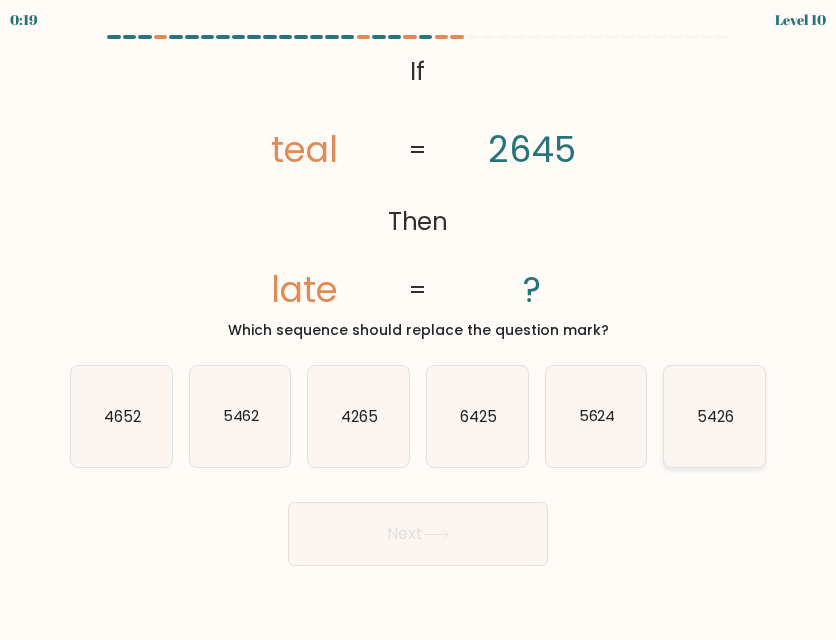 click on "5426" 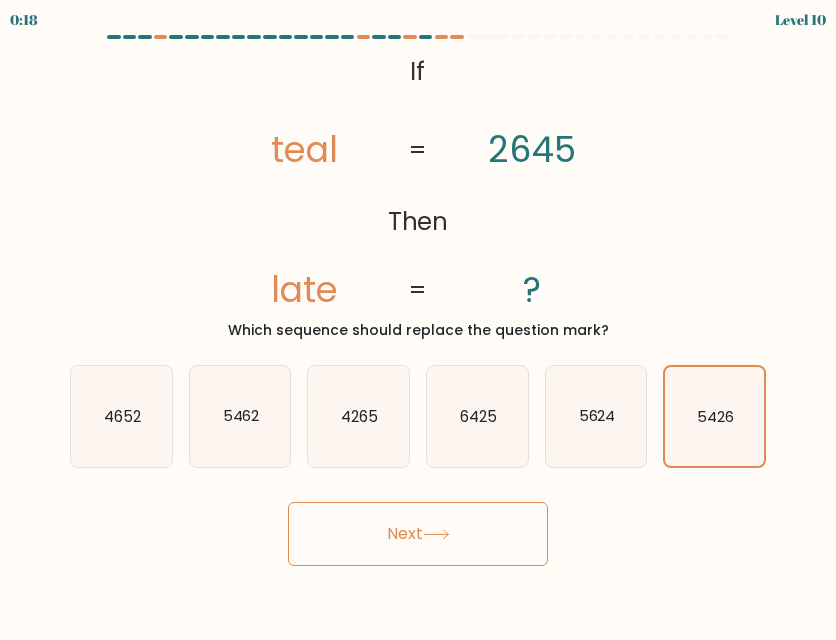 click on "Next" at bounding box center [418, 534] 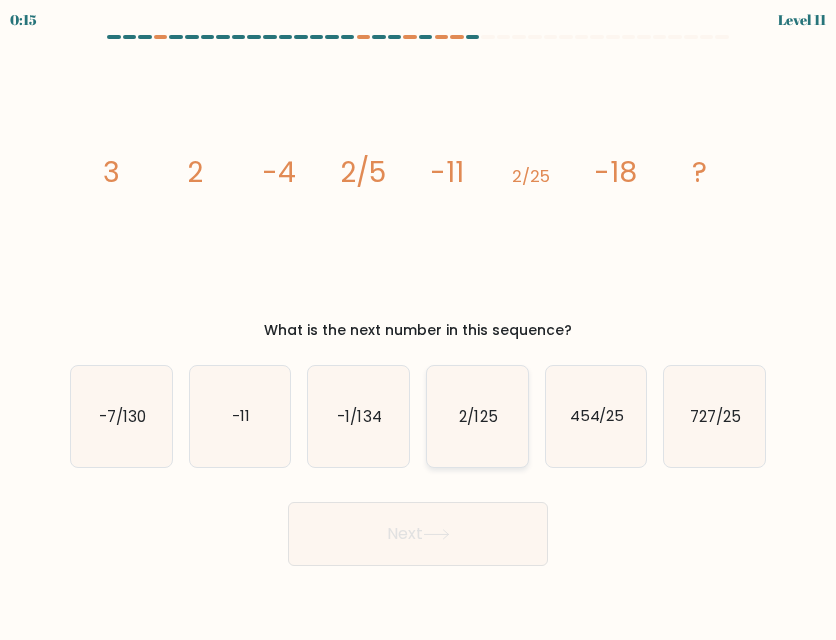 click on "2/125" 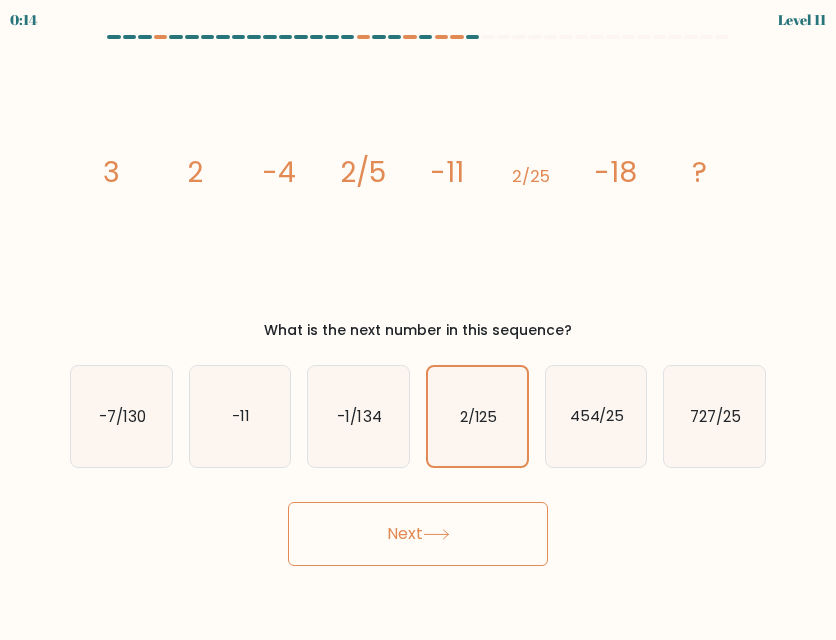 click on "Next" at bounding box center [418, 534] 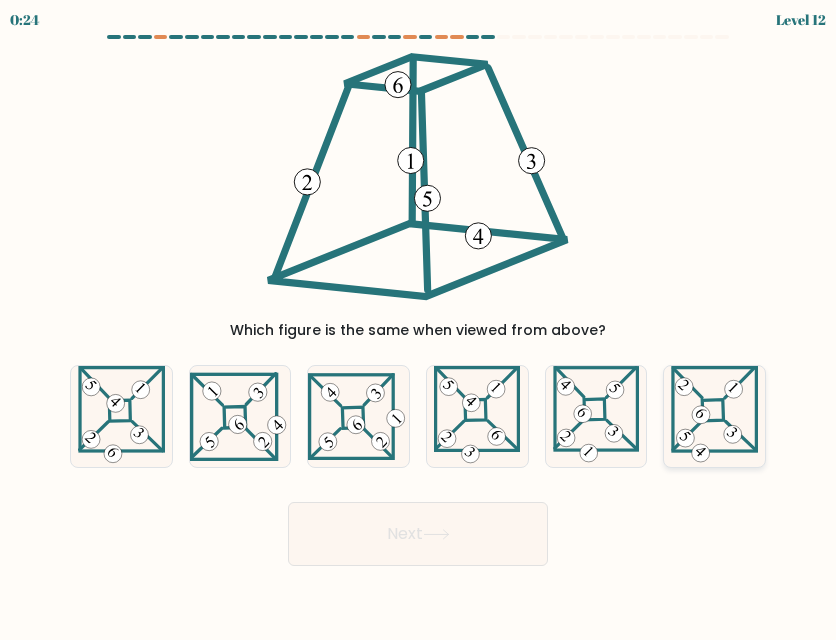 click 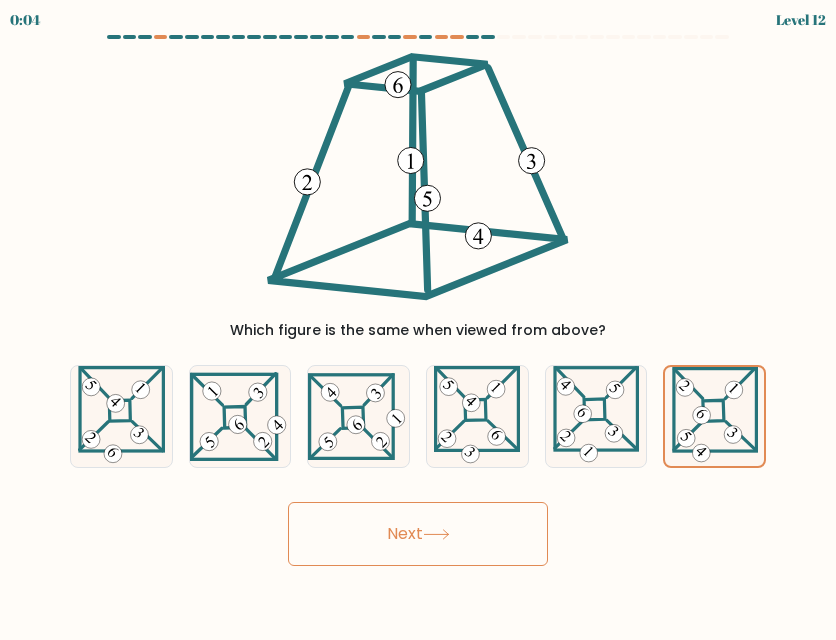 click on "Next" at bounding box center [418, 534] 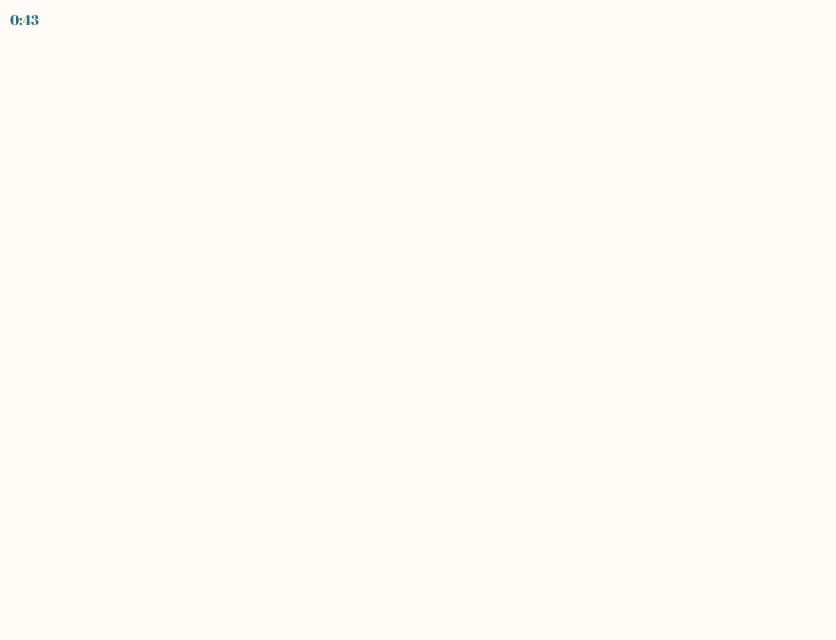 scroll, scrollTop: 0, scrollLeft: 0, axis: both 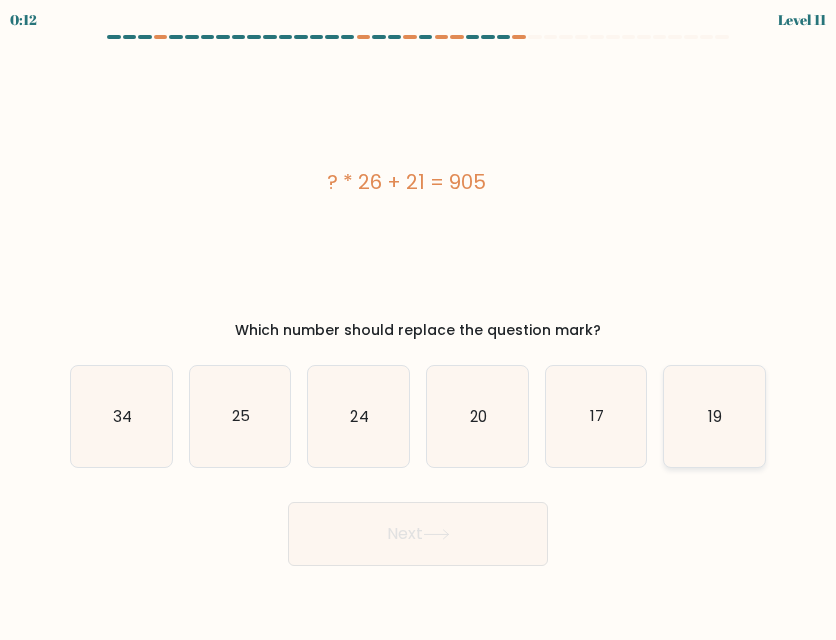 click on "19" 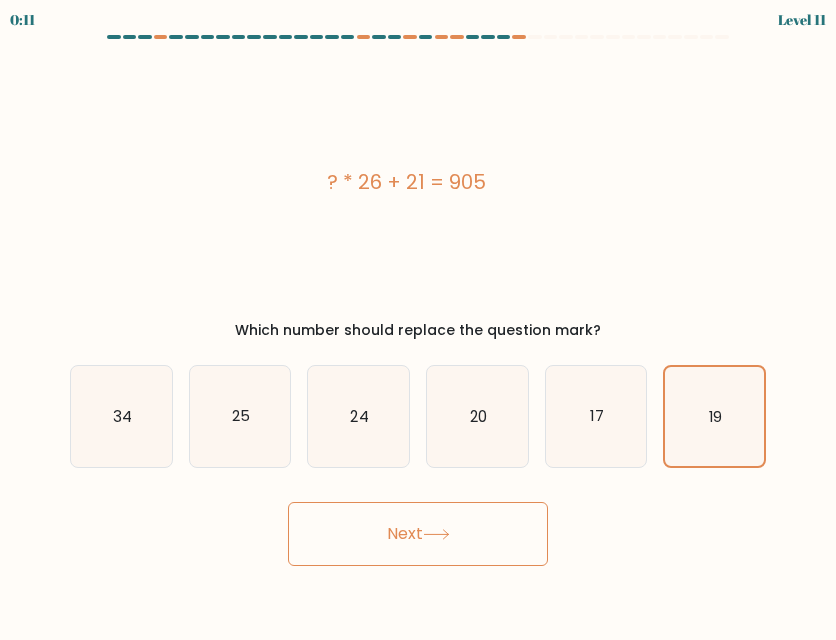 click on "Next" at bounding box center (418, 534) 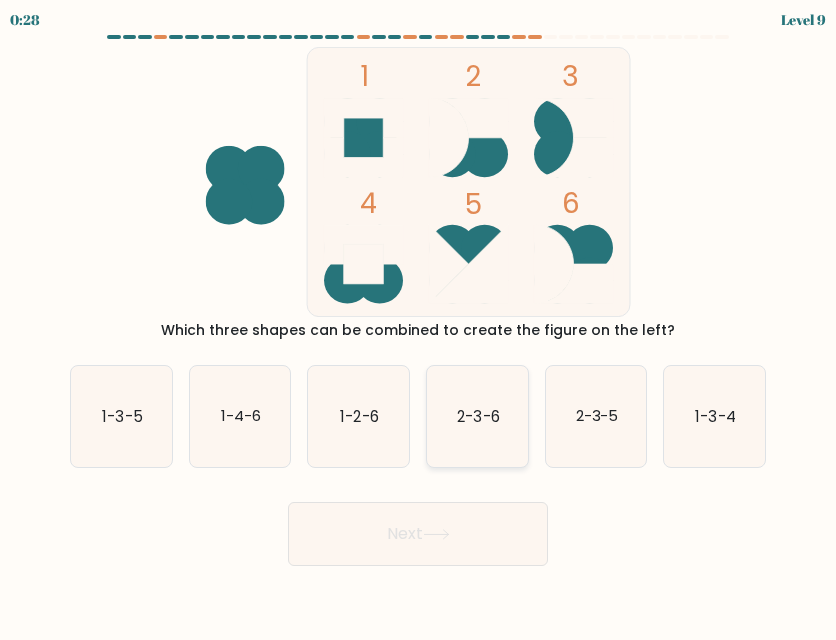 click on "2-3-6" 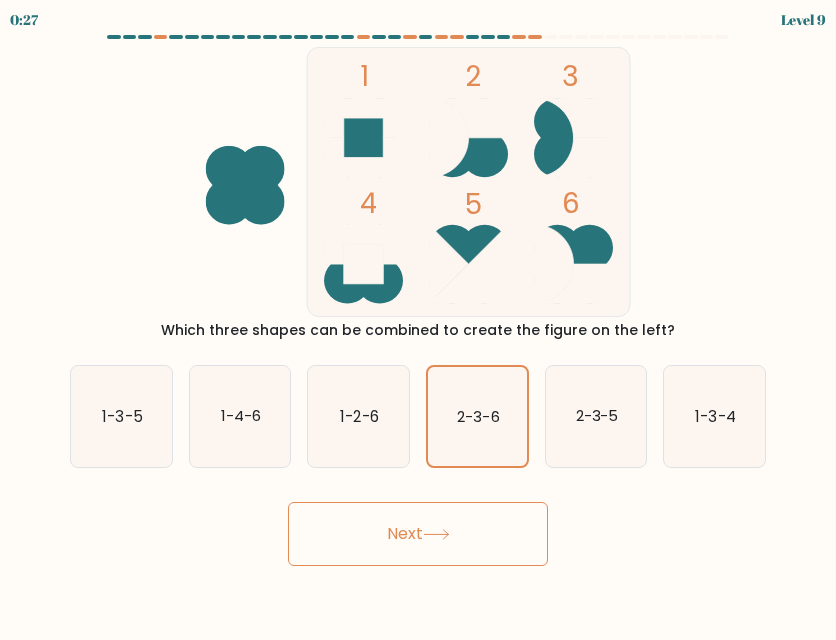 click on "Next" at bounding box center [418, 534] 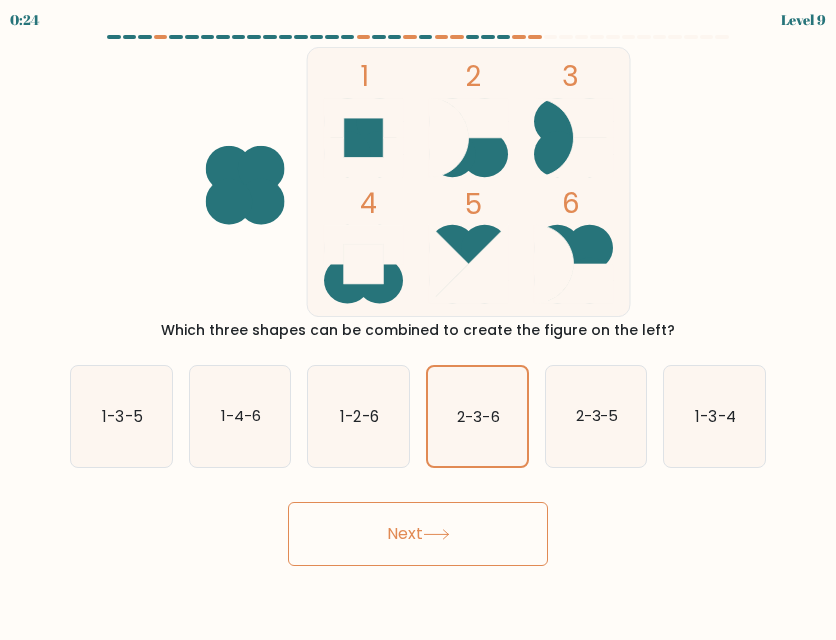 click on "Next" at bounding box center (418, 534) 